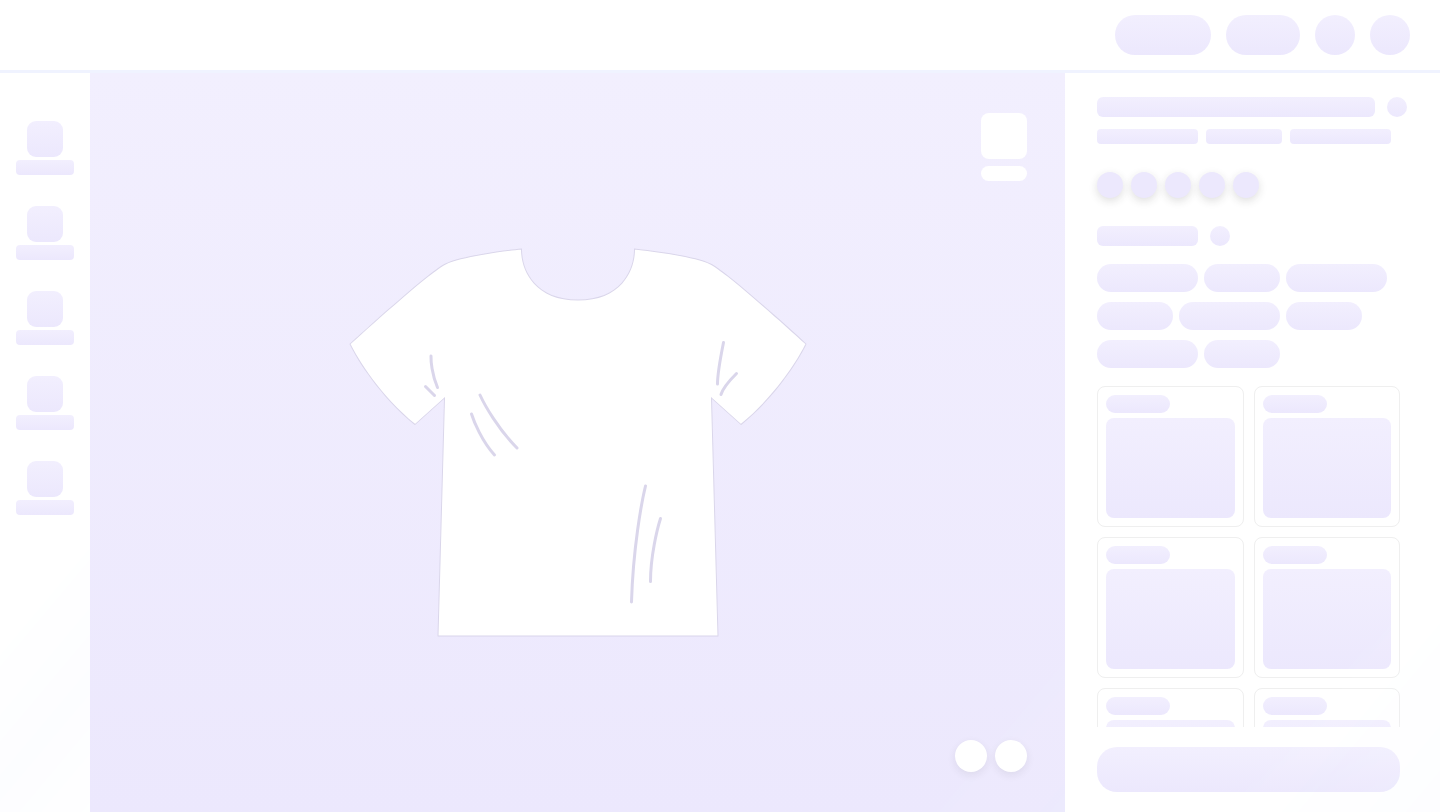 scroll, scrollTop: 0, scrollLeft: 0, axis: both 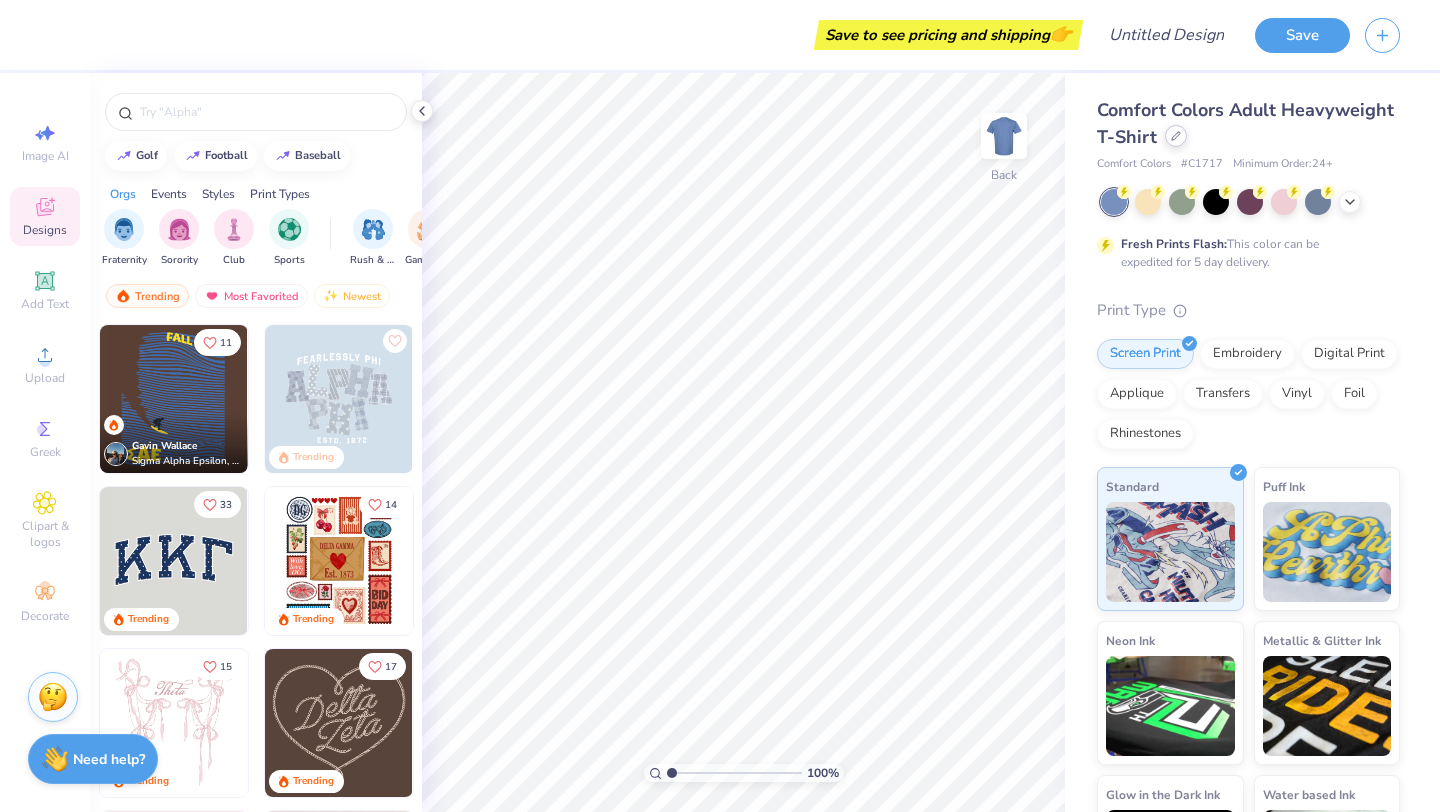 click at bounding box center (1176, 136) 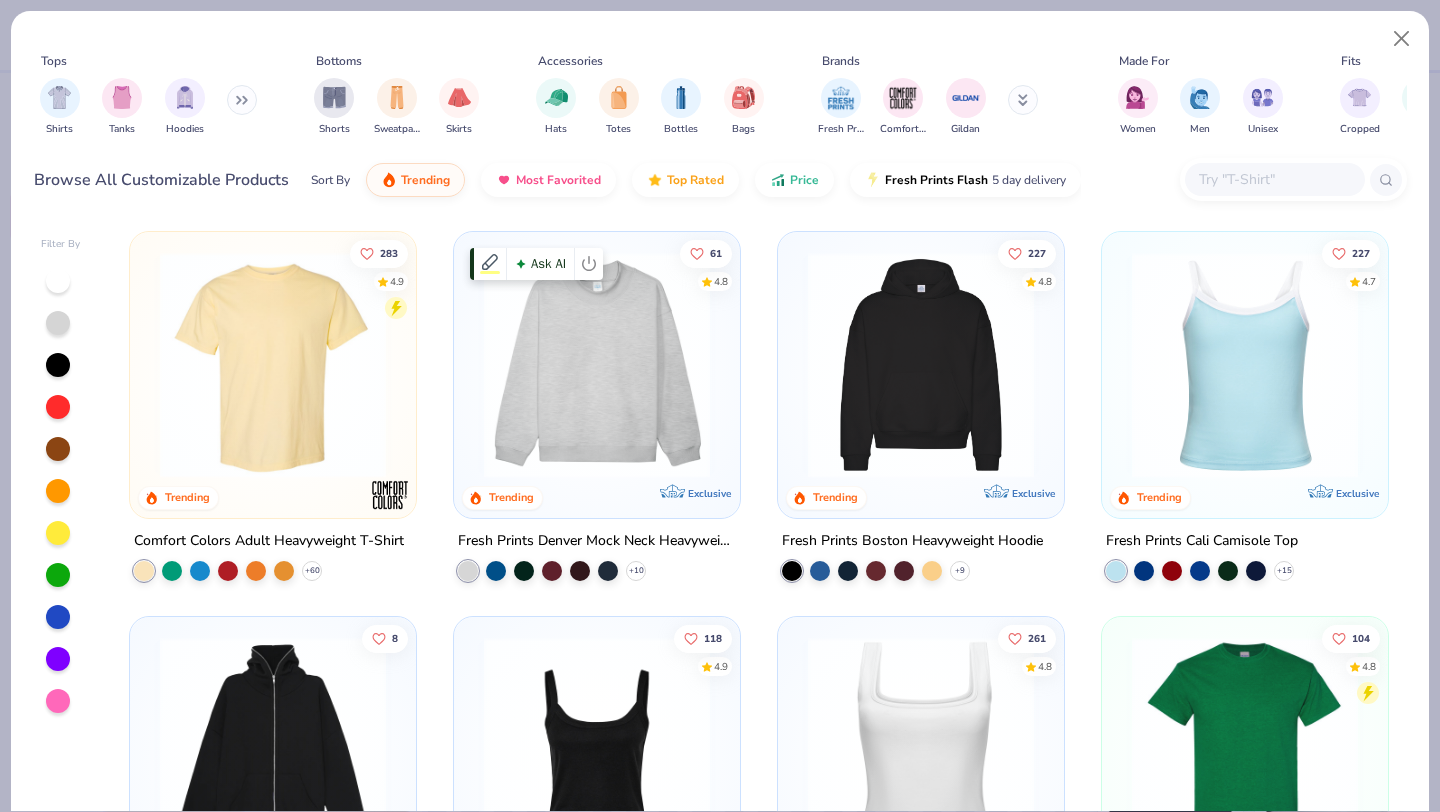 click at bounding box center [597, 365] 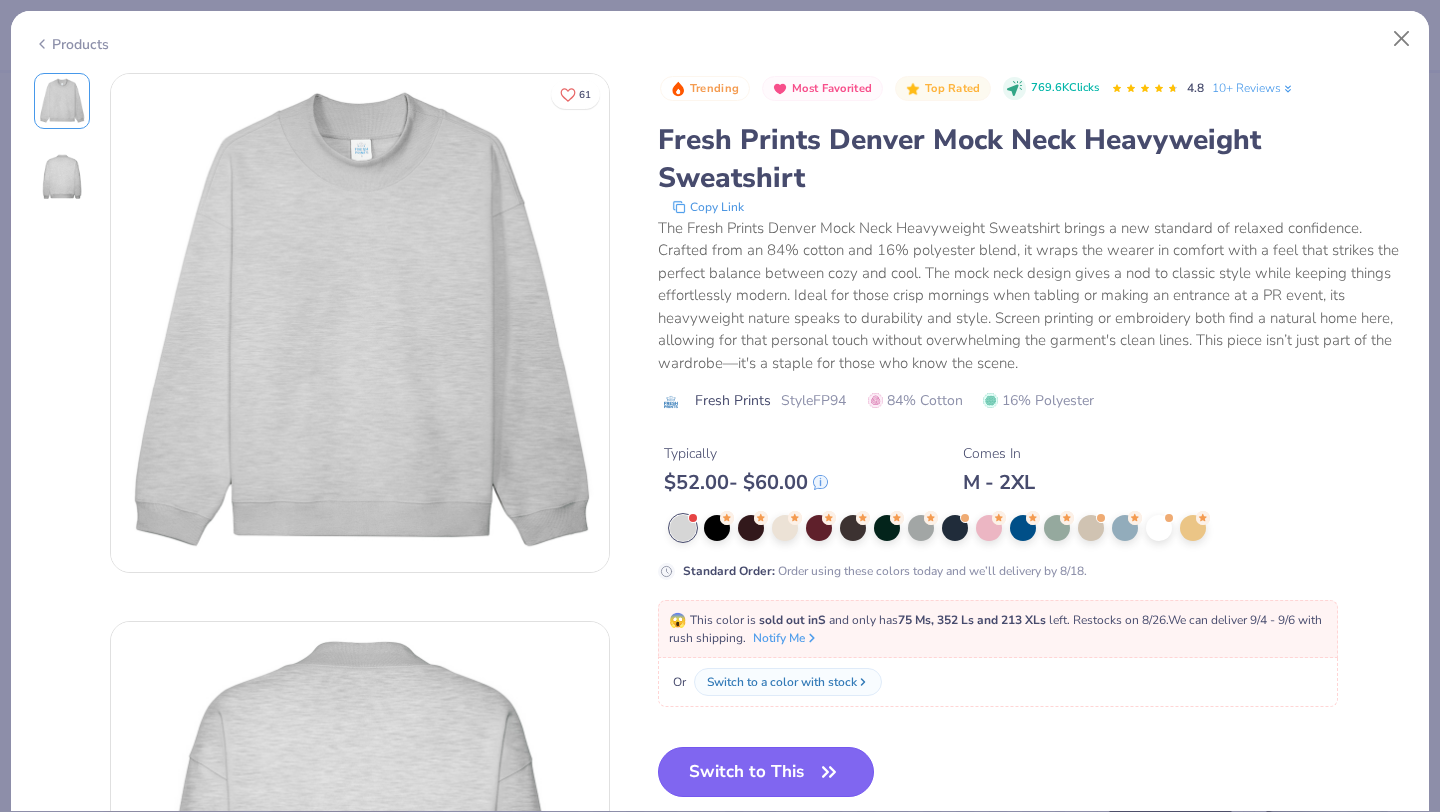 click on "Switch to This" at bounding box center [766, 772] 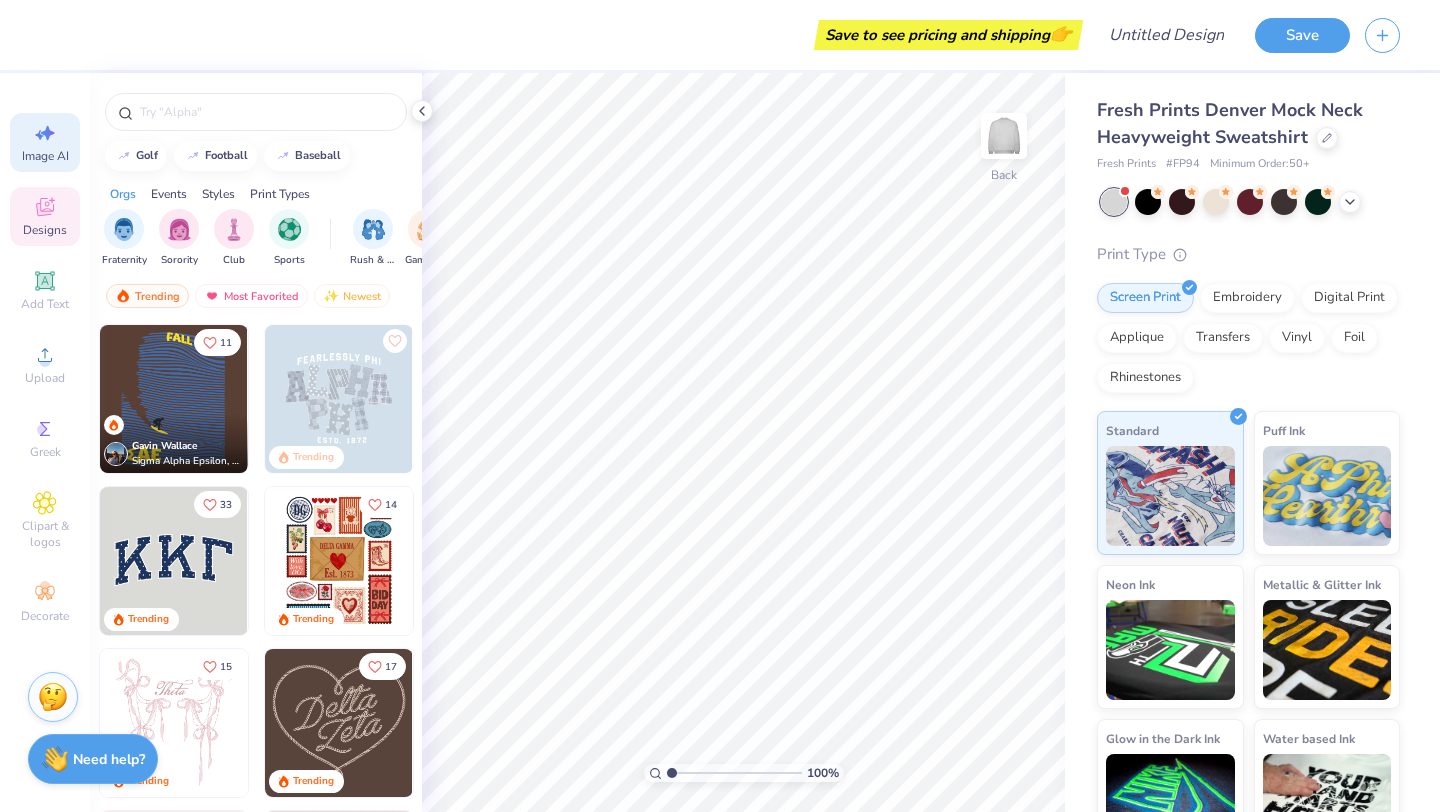 click on "Image AI" at bounding box center [45, 156] 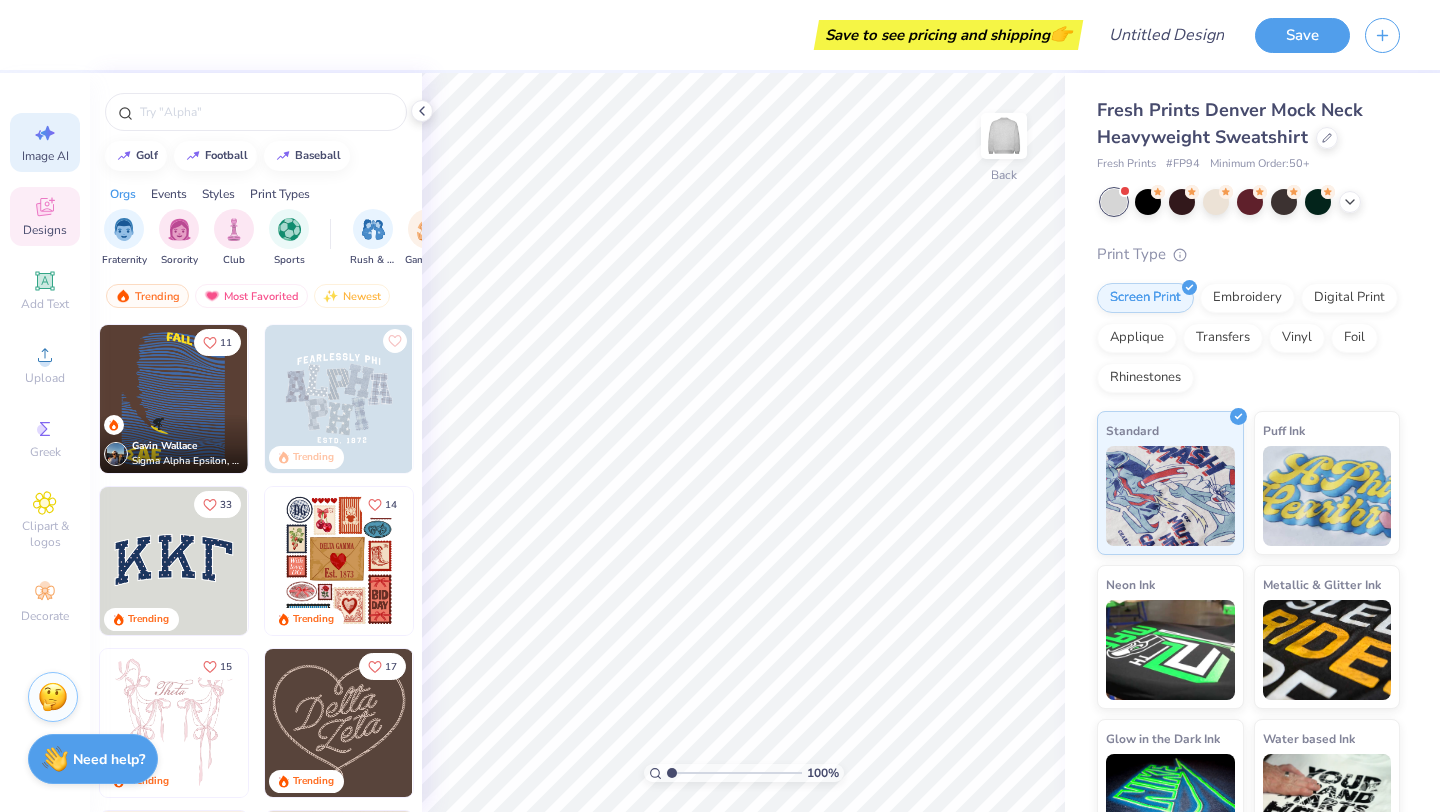 select on "4" 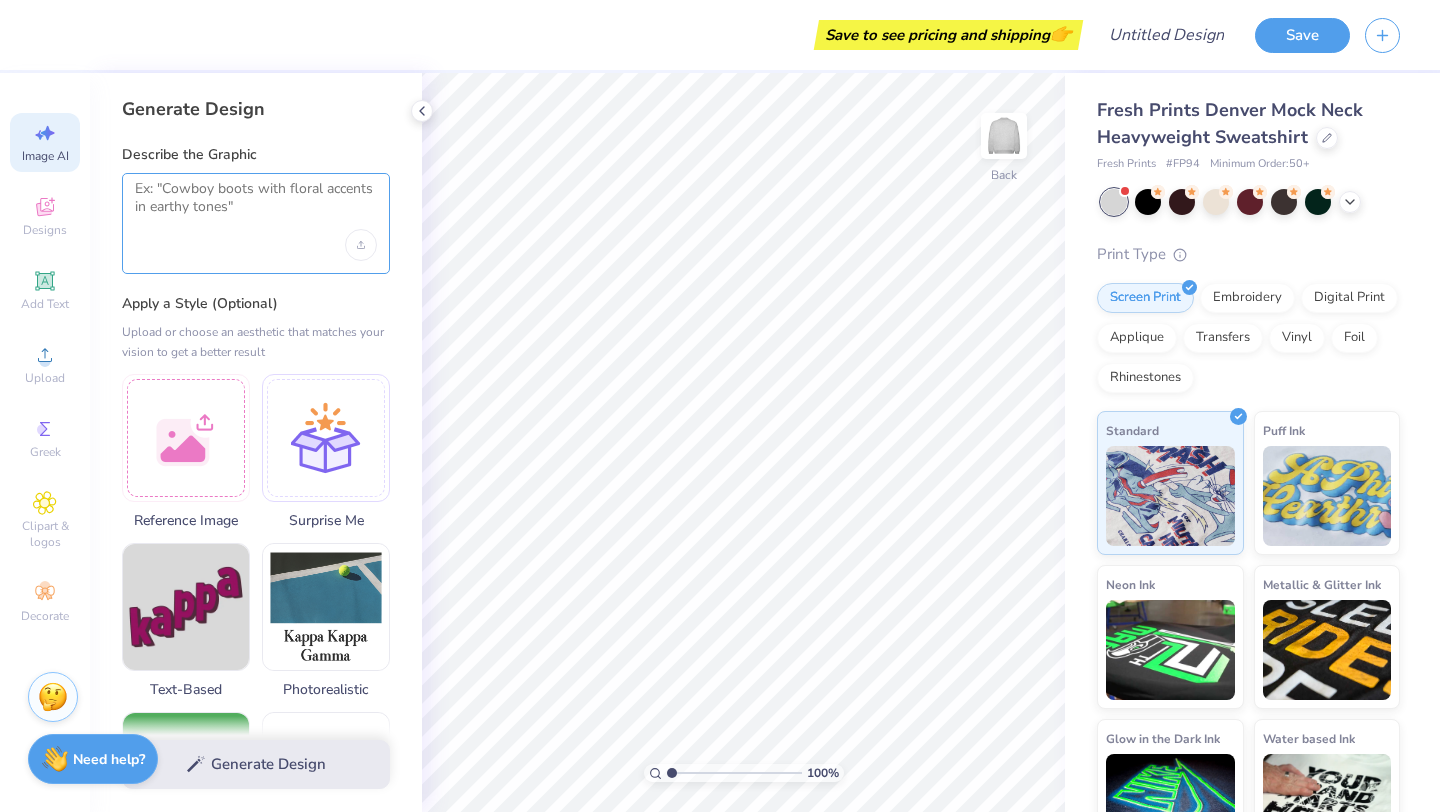 click at bounding box center [256, 205] 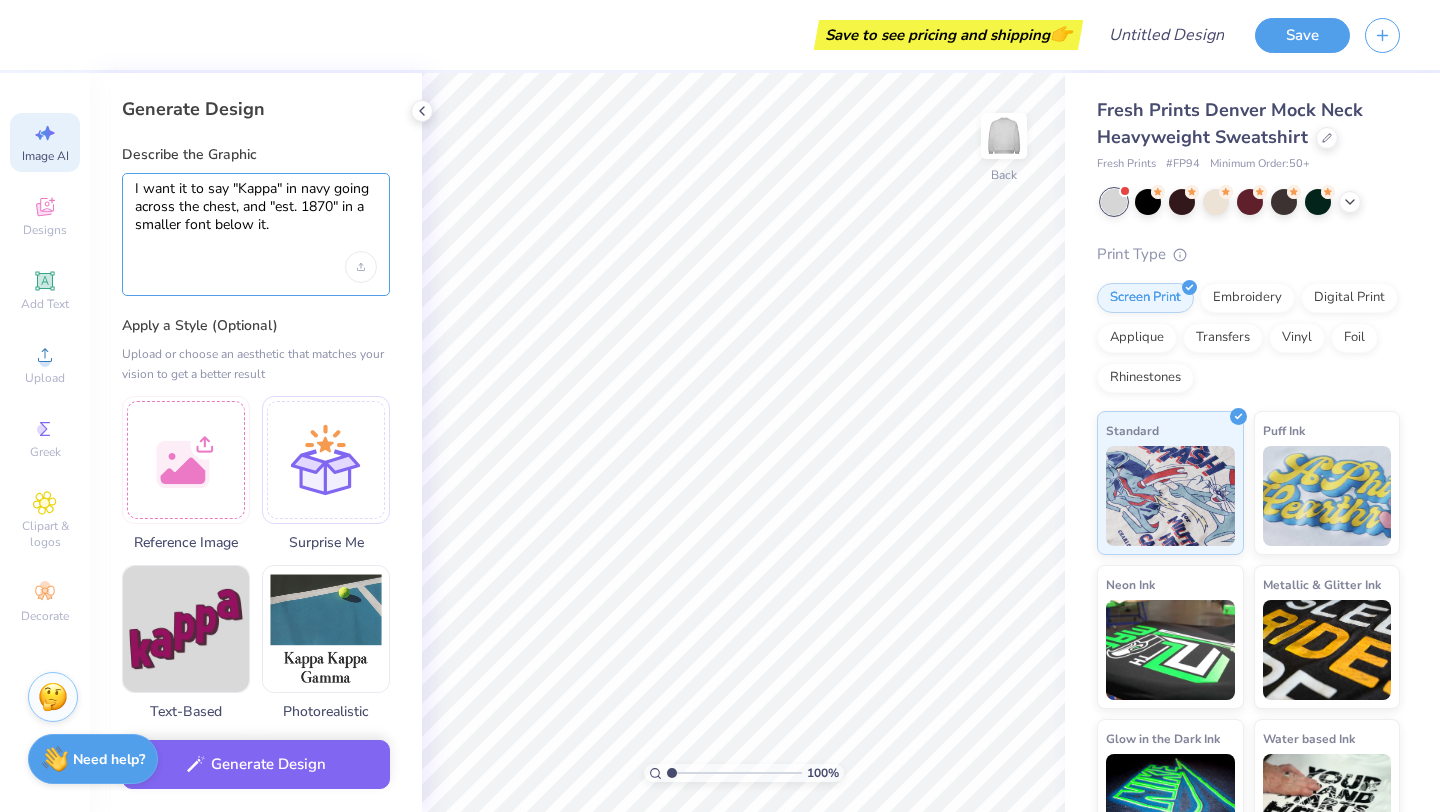 type on "I want it to say "Kappa" in navy going across the chest, and "est. 1870" in a smaller font below it." 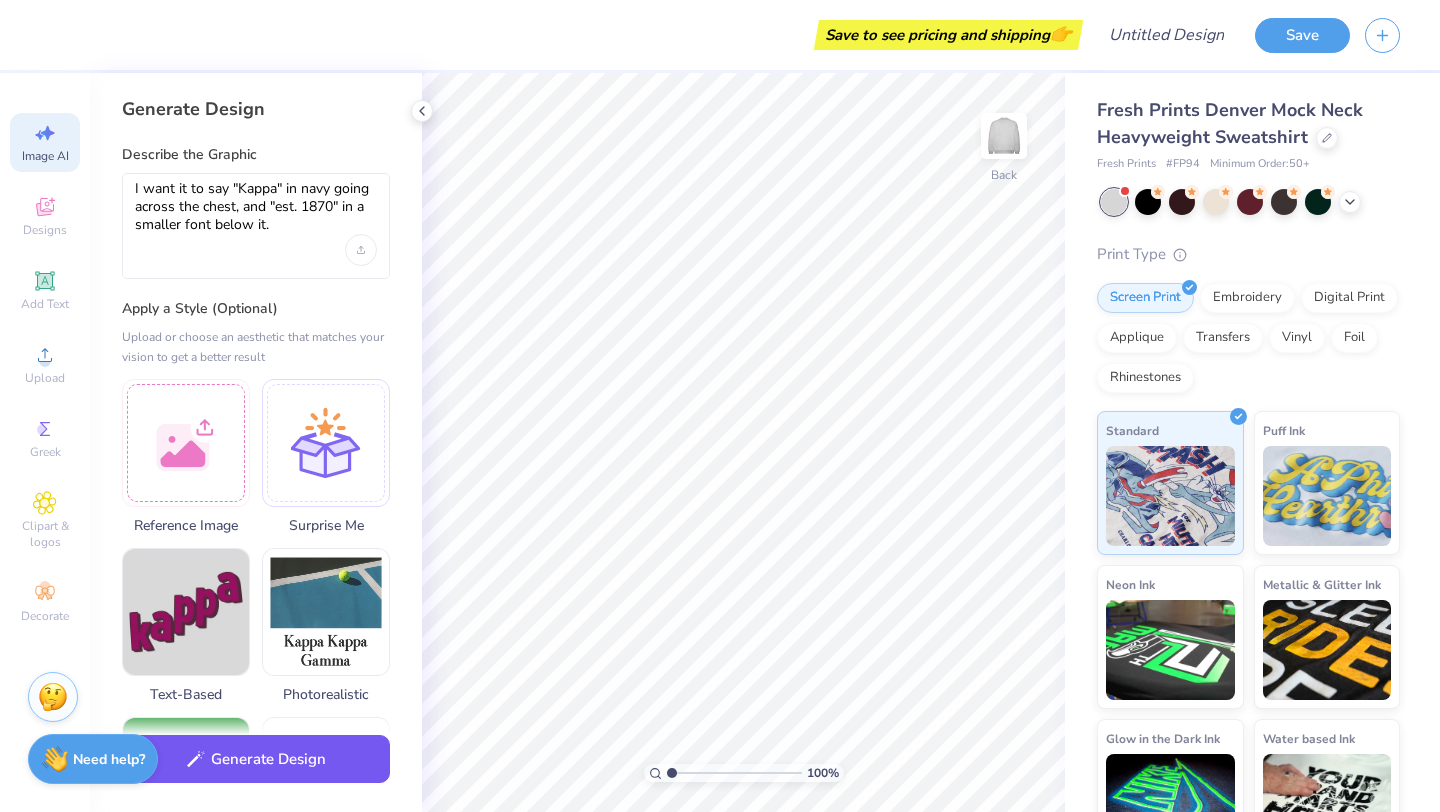 click on "Generate Design" at bounding box center (256, 759) 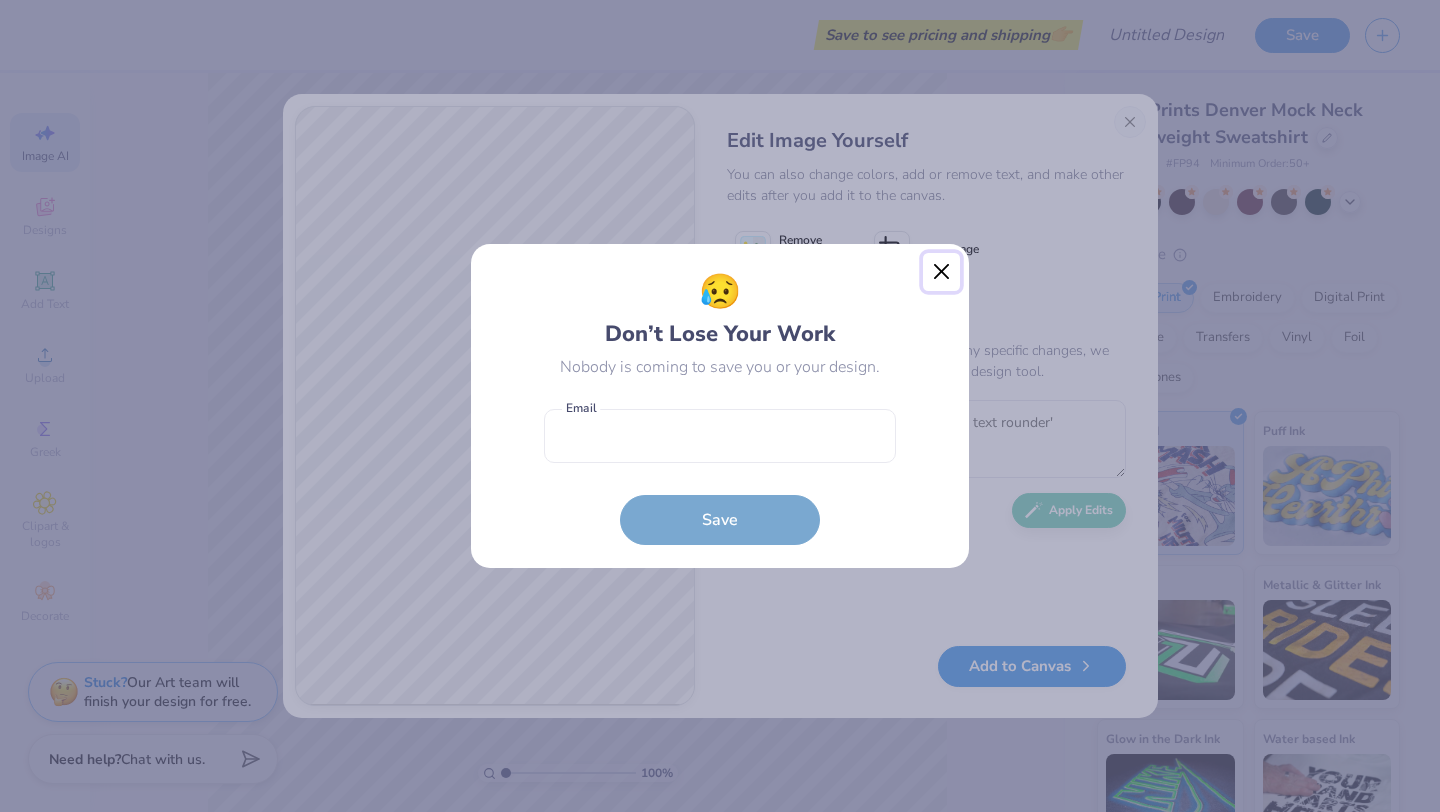 click at bounding box center (942, 272) 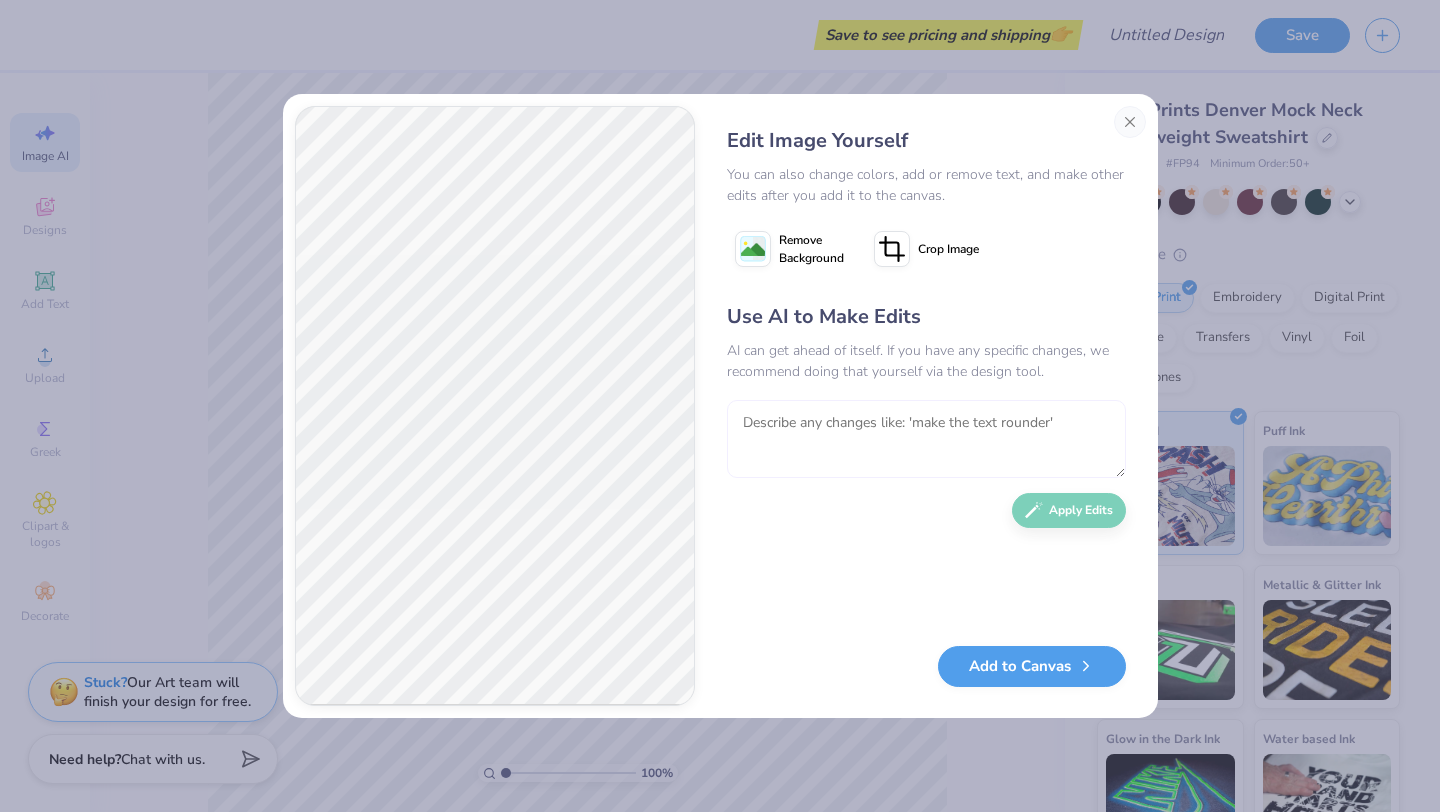 click at bounding box center (926, 439) 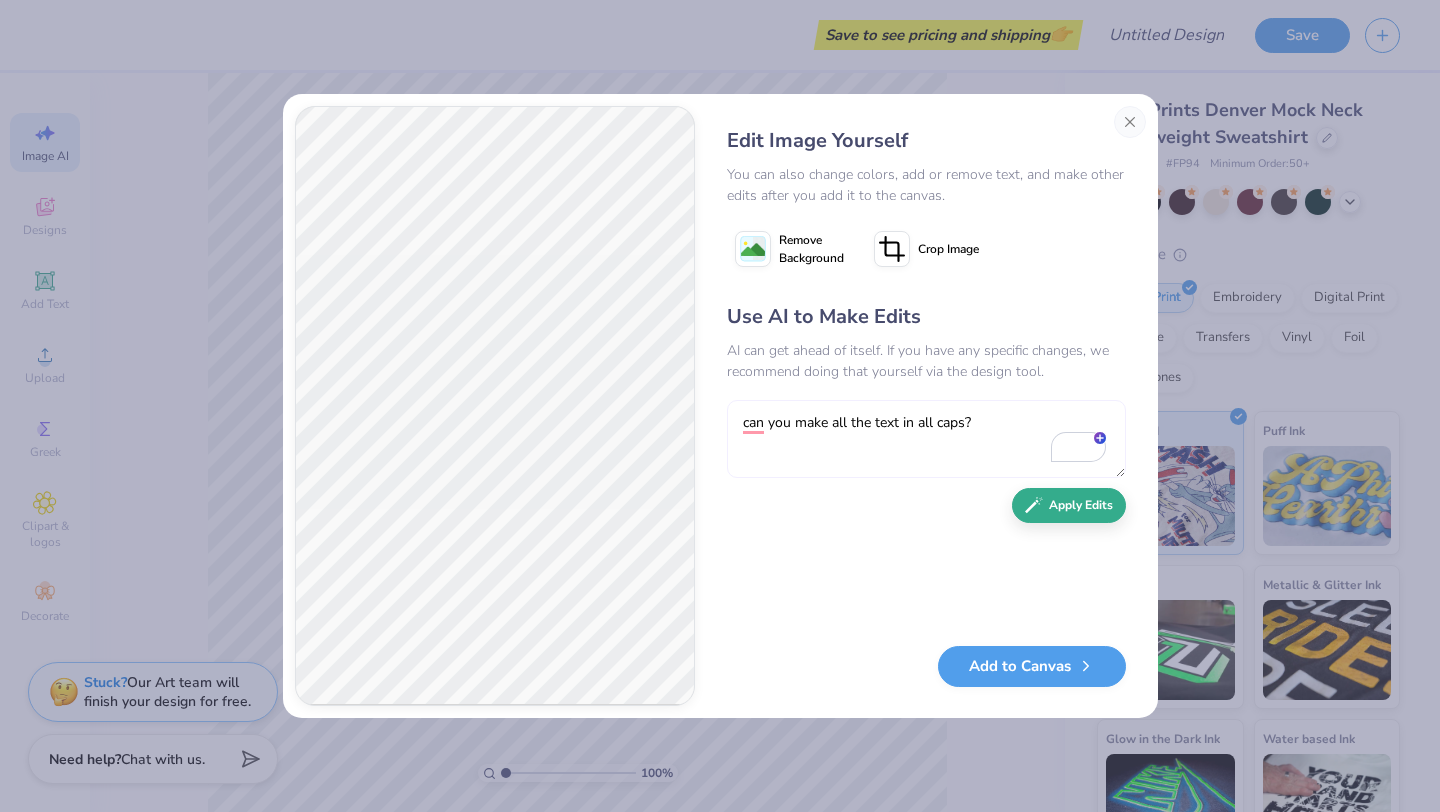 type on "can you make all the text in all caps?" 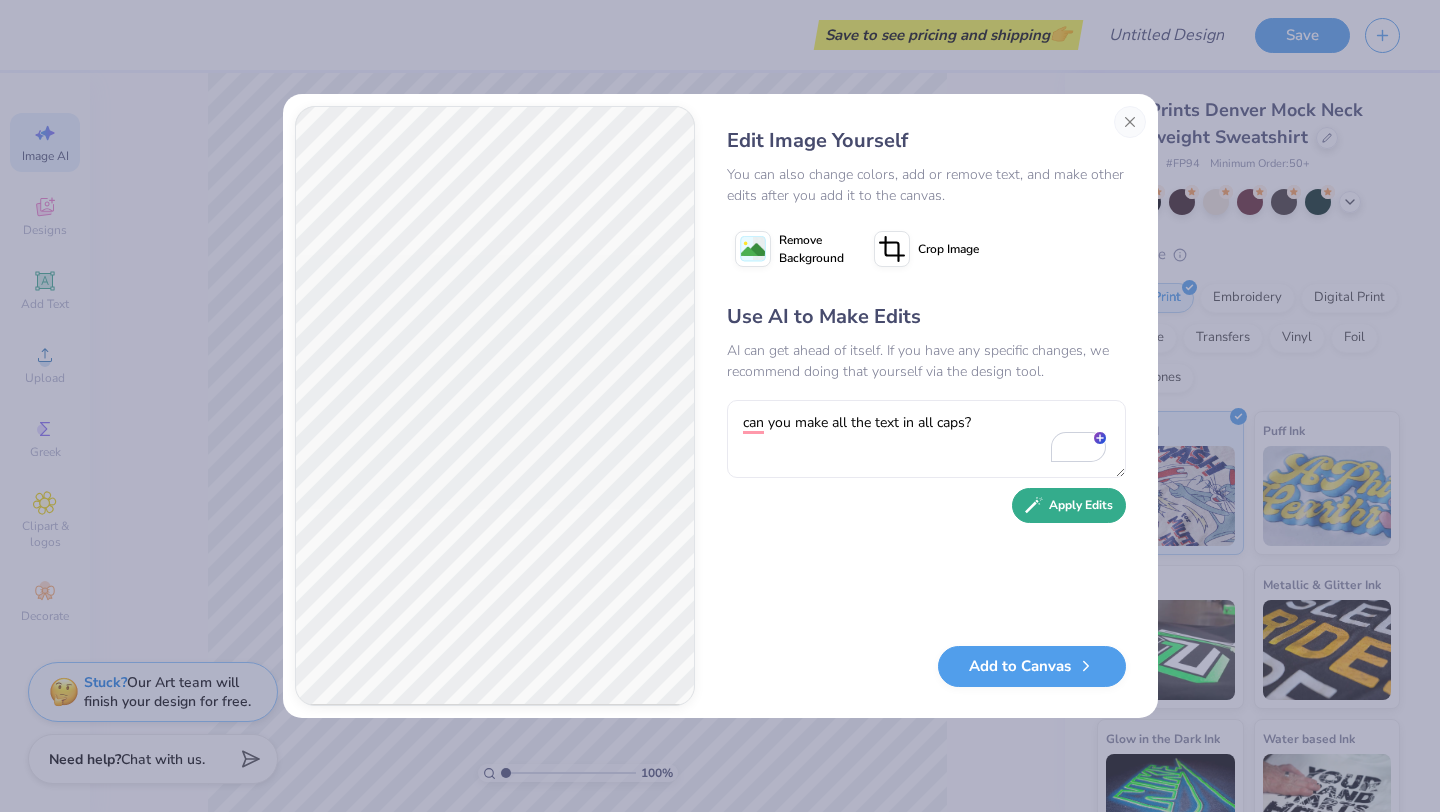click on "Apply Edits" at bounding box center (1069, 505) 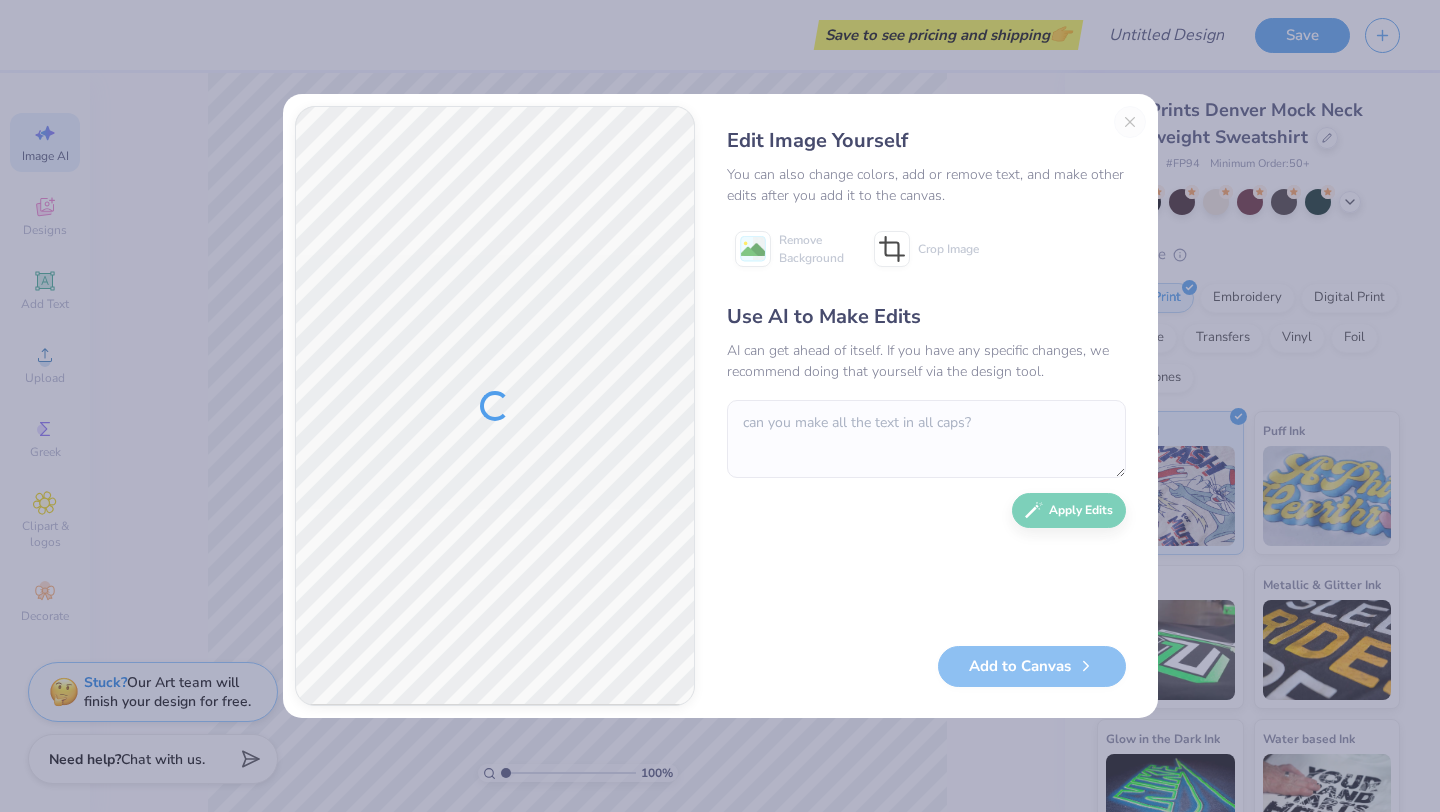 scroll, scrollTop: 0, scrollLeft: 0, axis: both 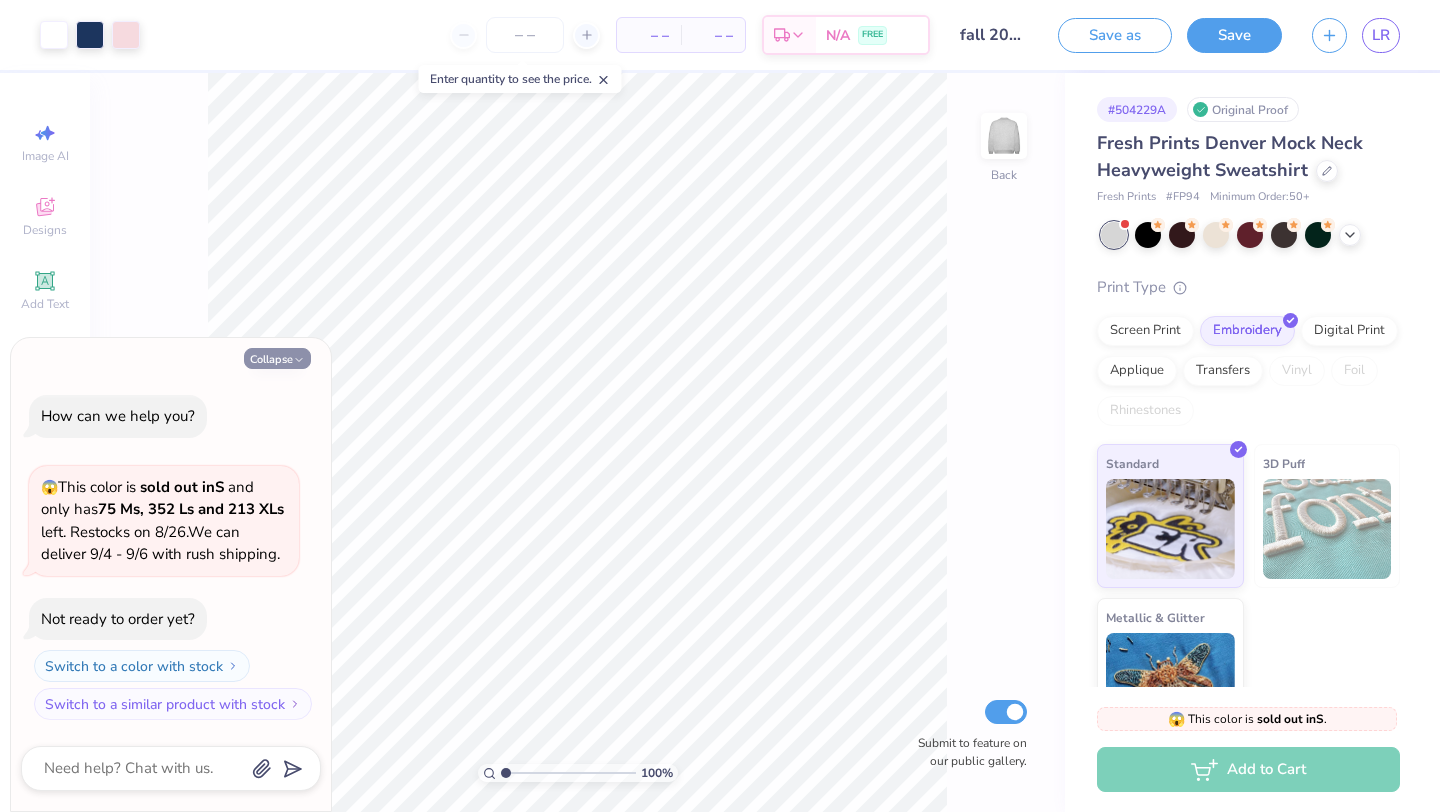 click on "Collapse" at bounding box center [277, 358] 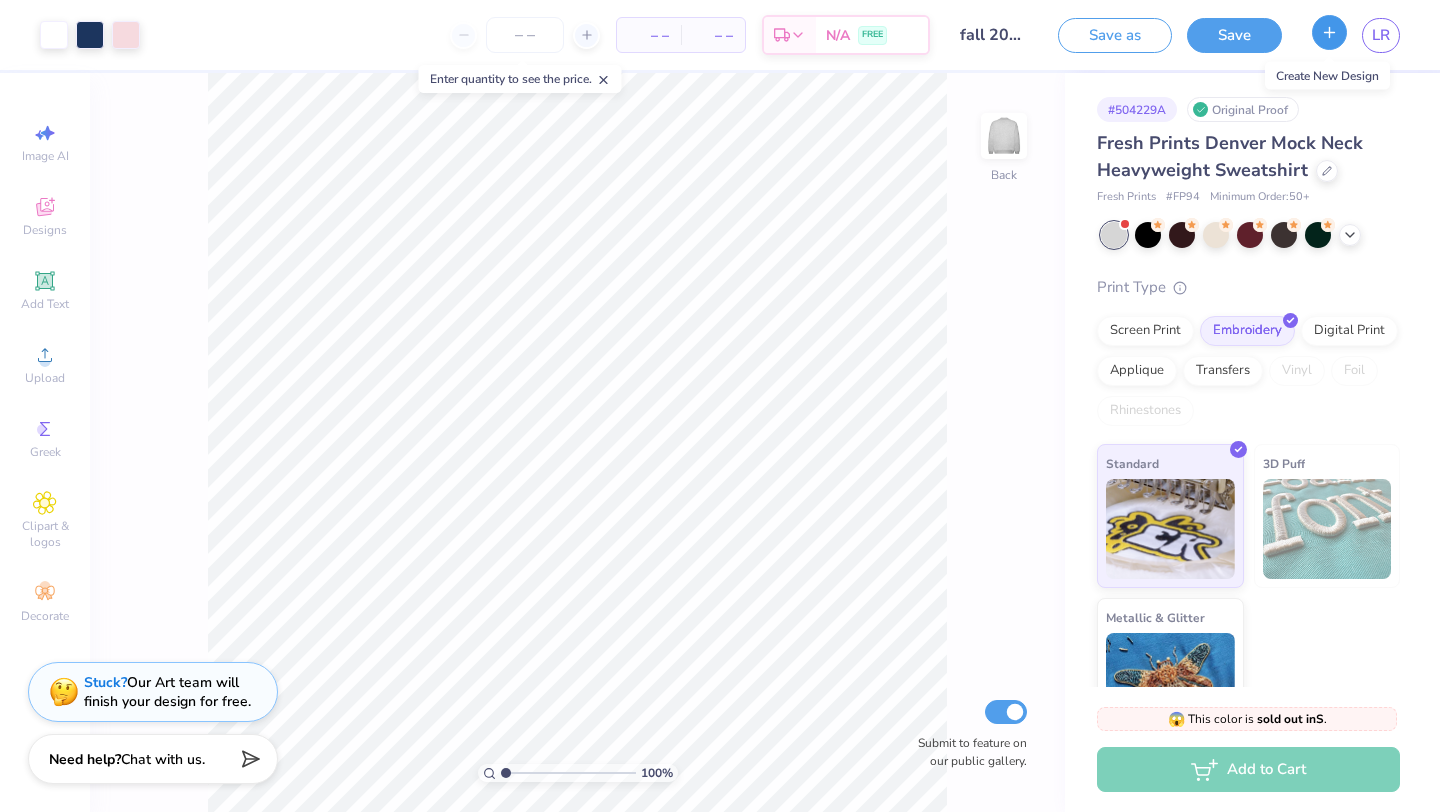 click 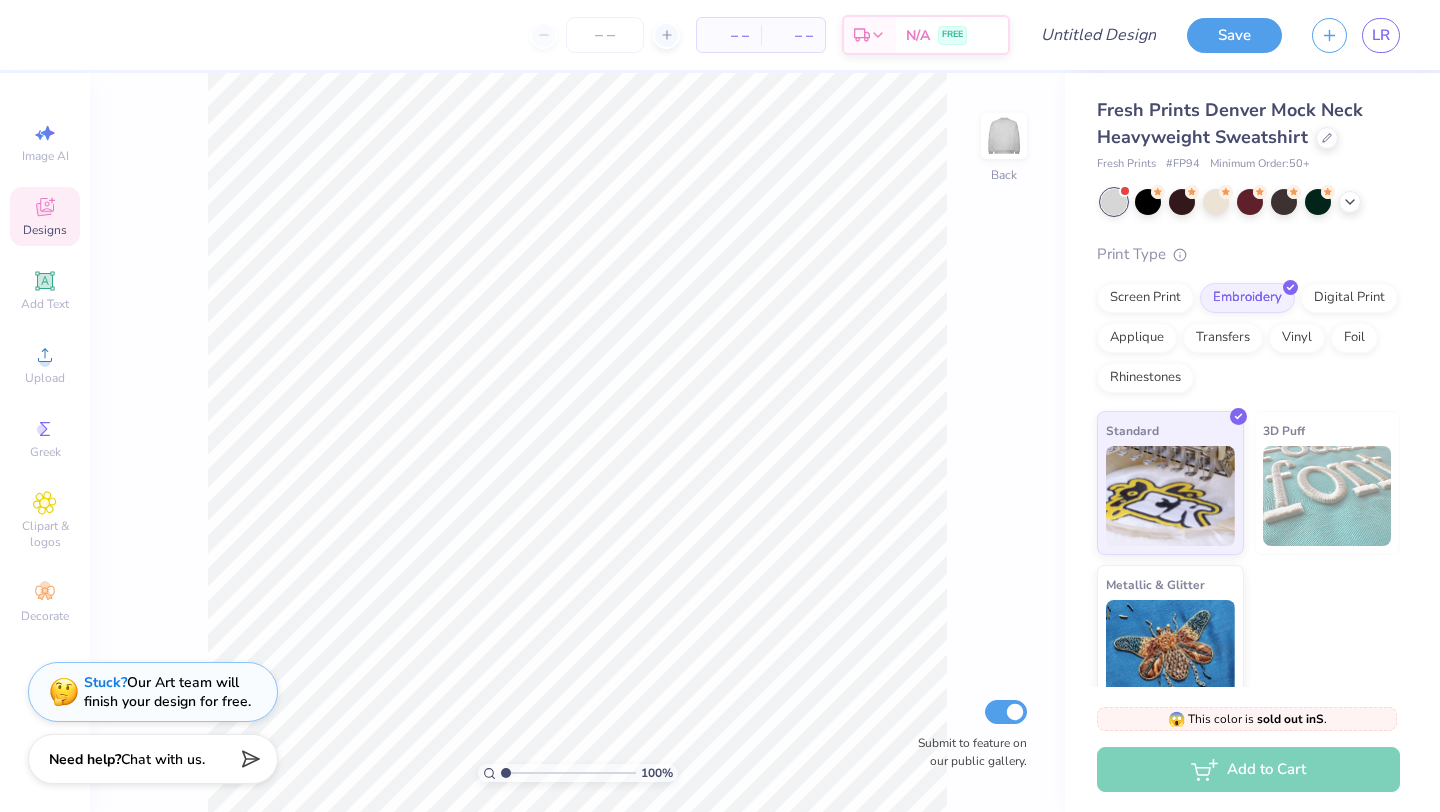 click 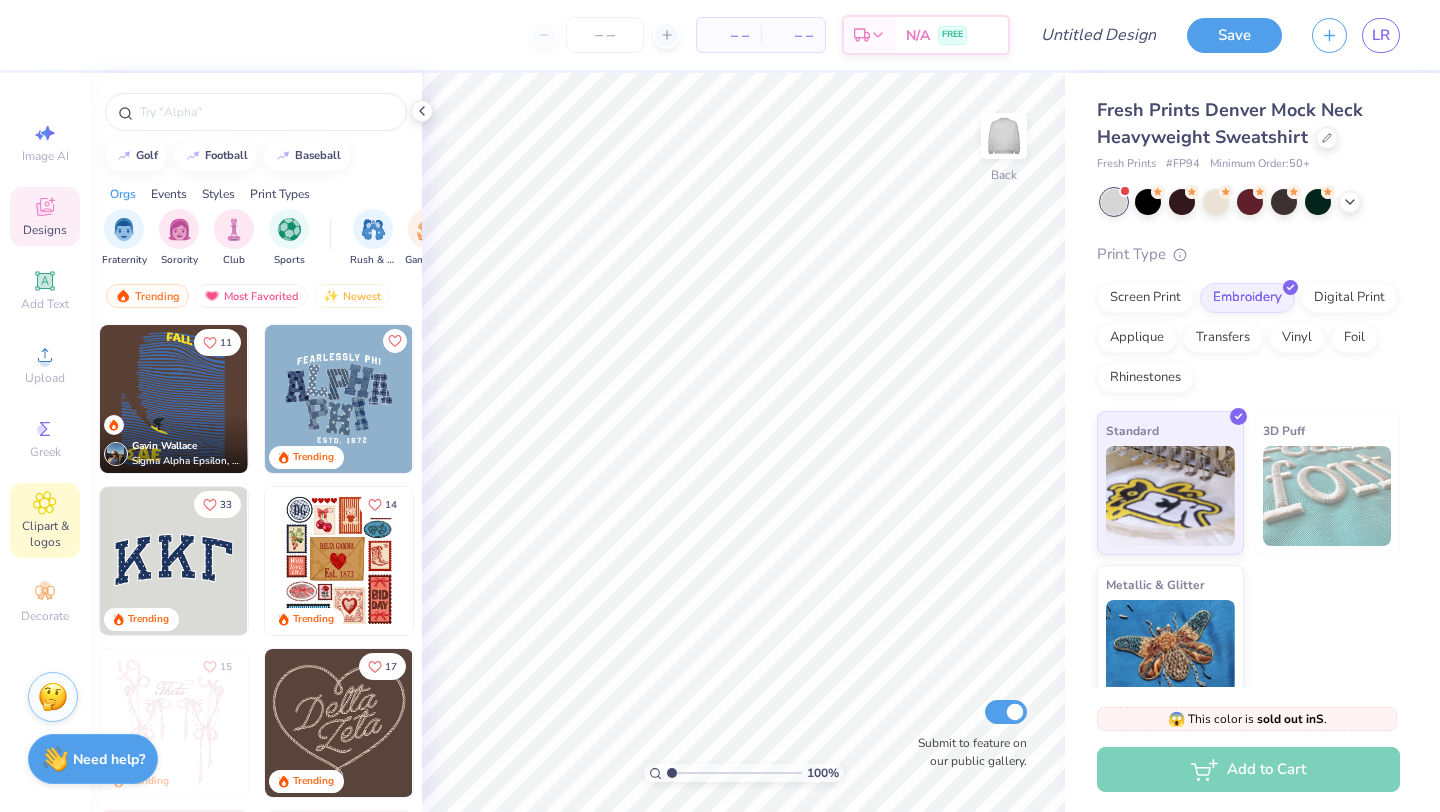 click 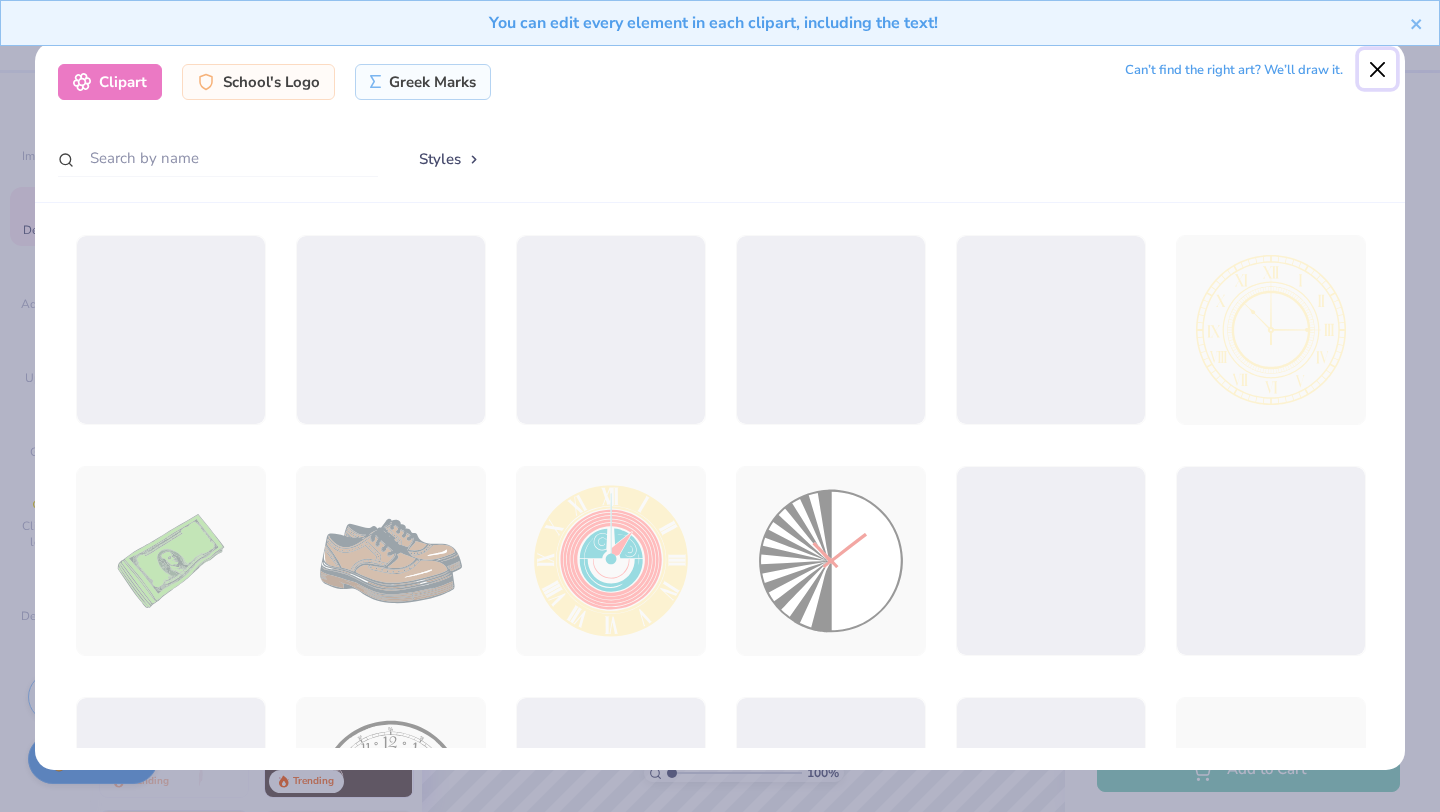click at bounding box center [1378, 69] 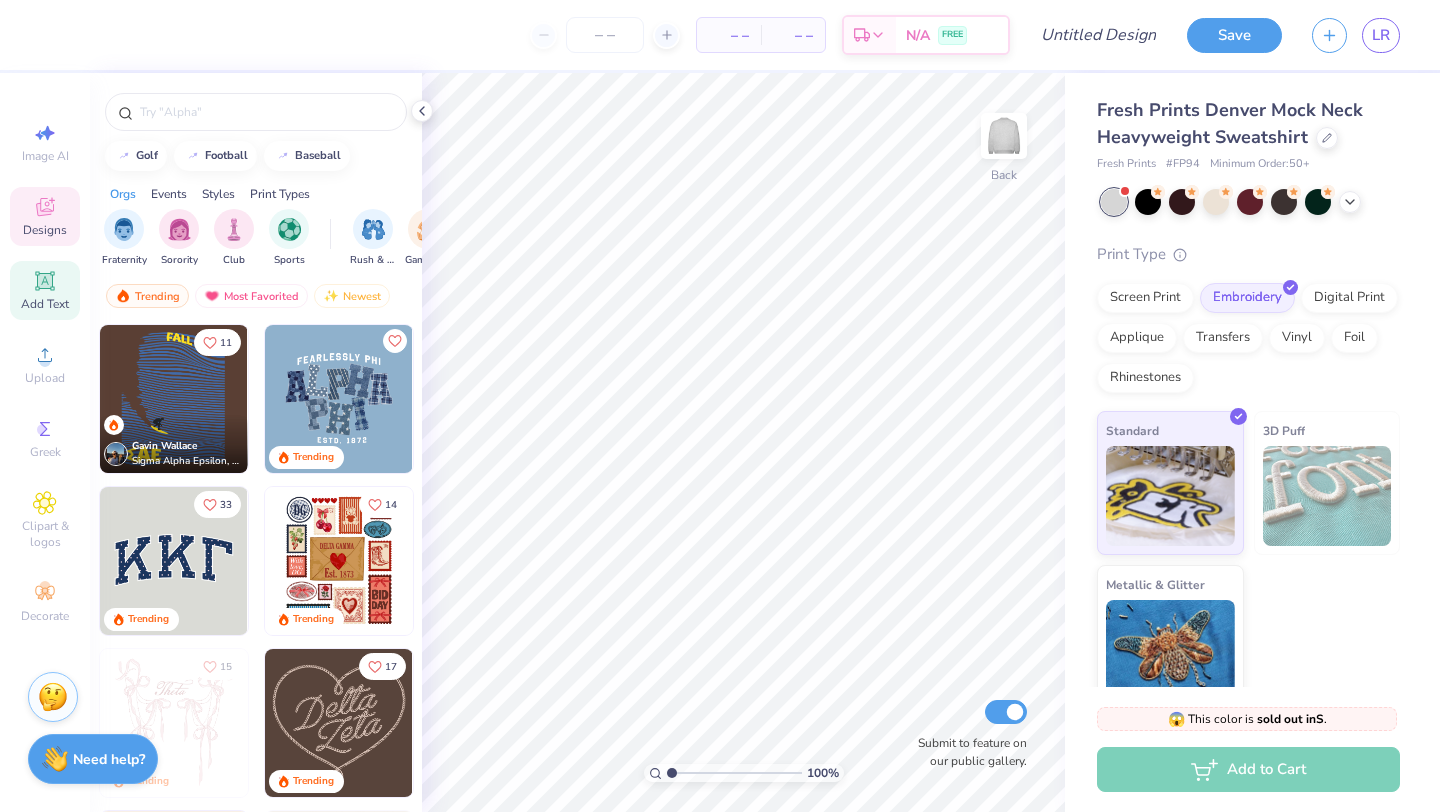 click 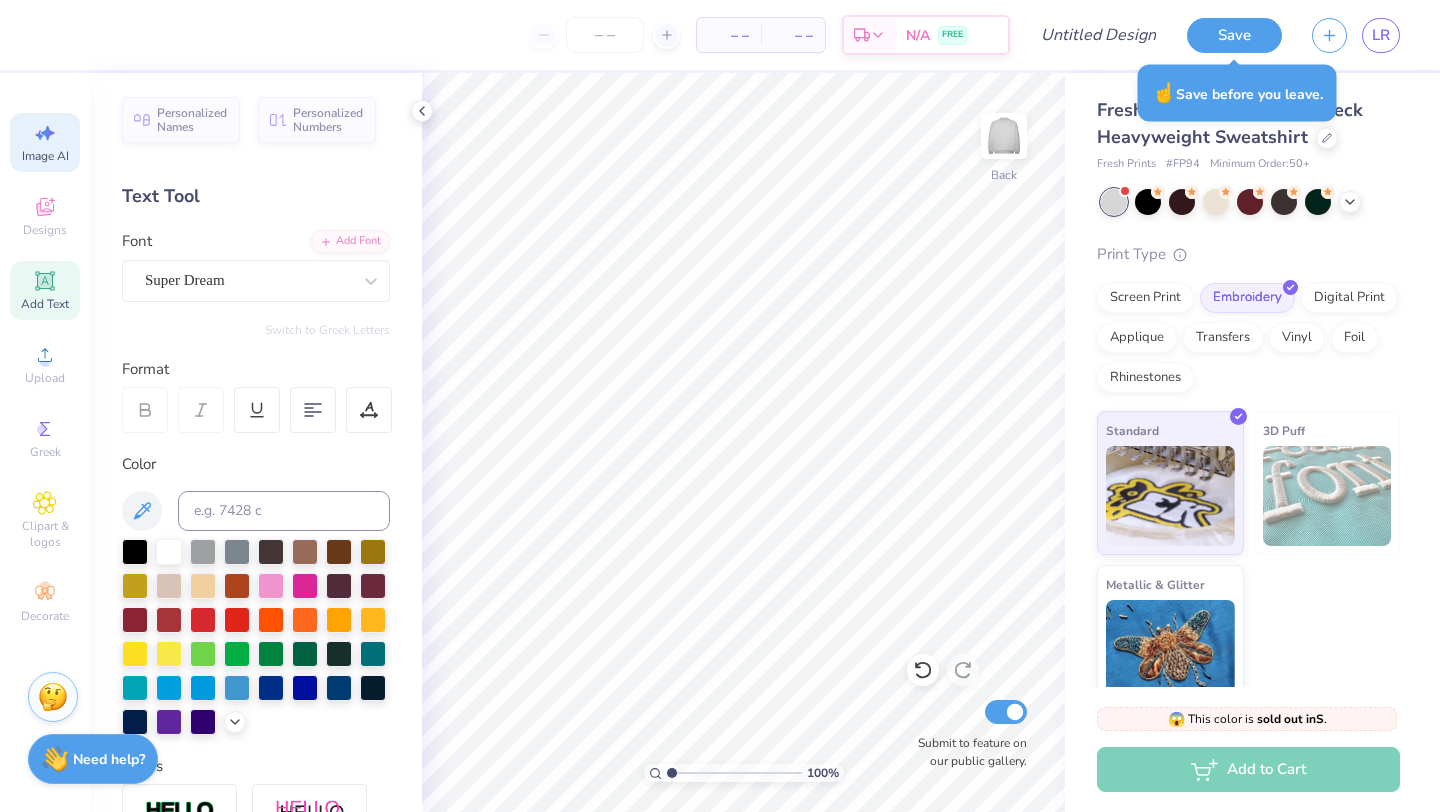 click 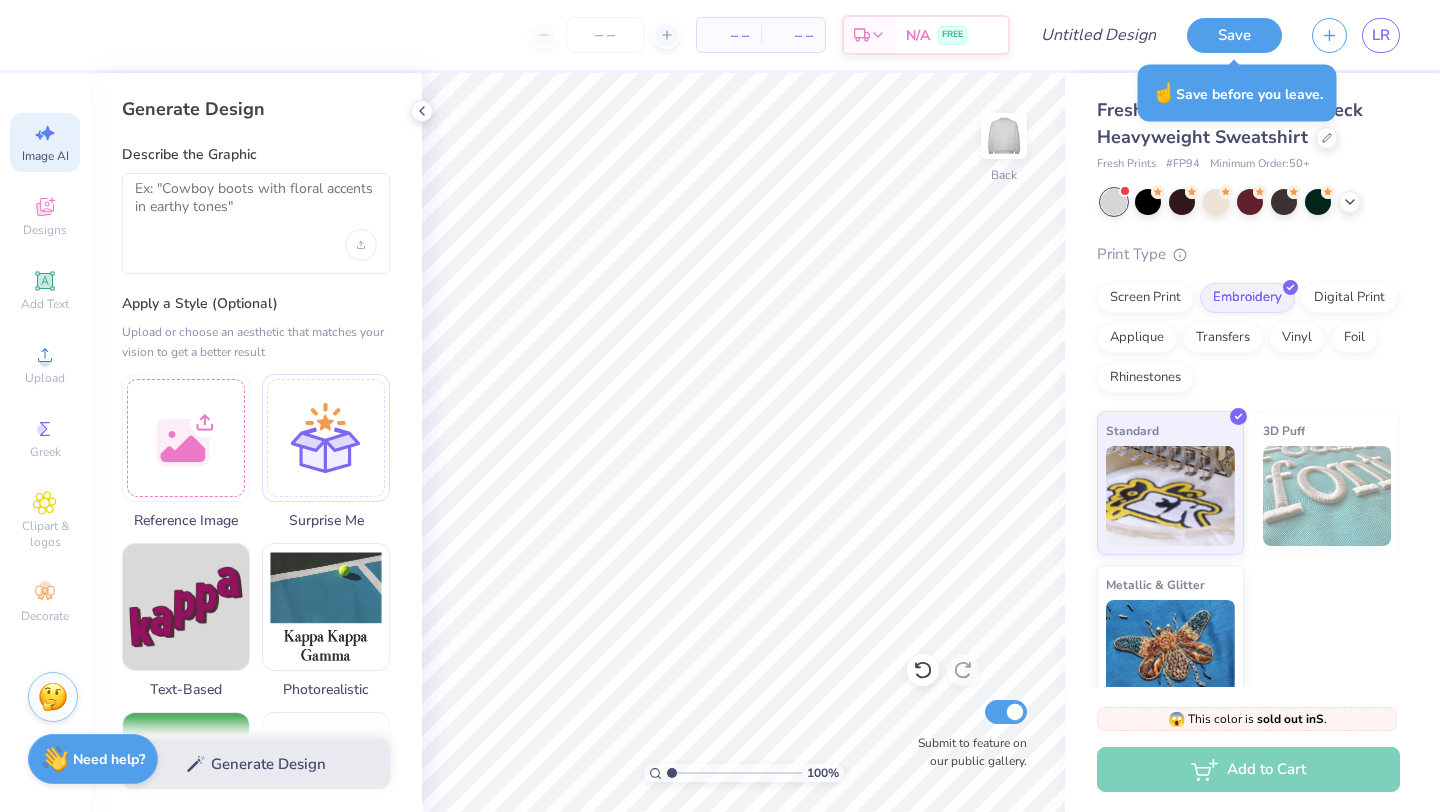 click at bounding box center [256, 223] 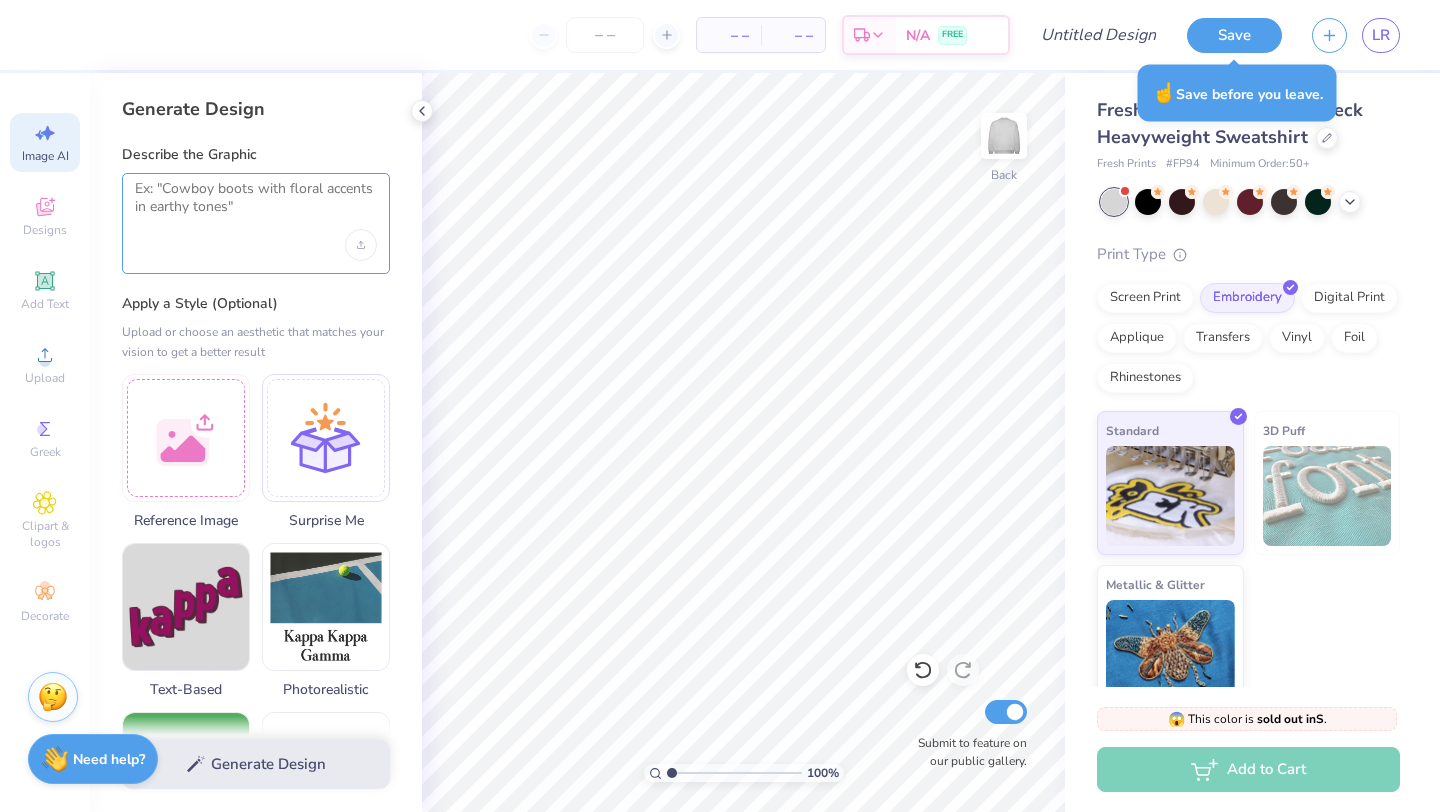 click at bounding box center [256, 205] 